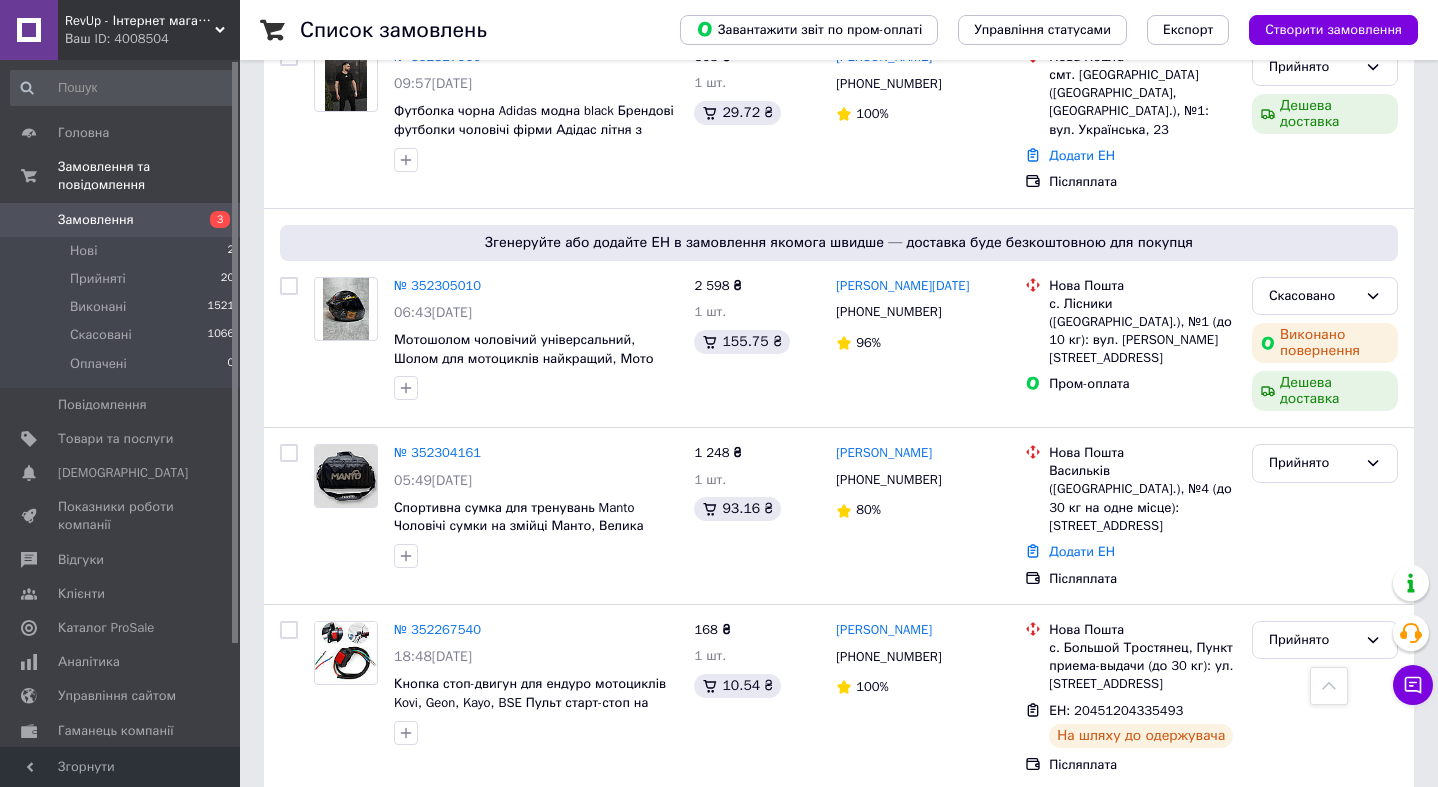 scroll, scrollTop: 668, scrollLeft: 0, axis: vertical 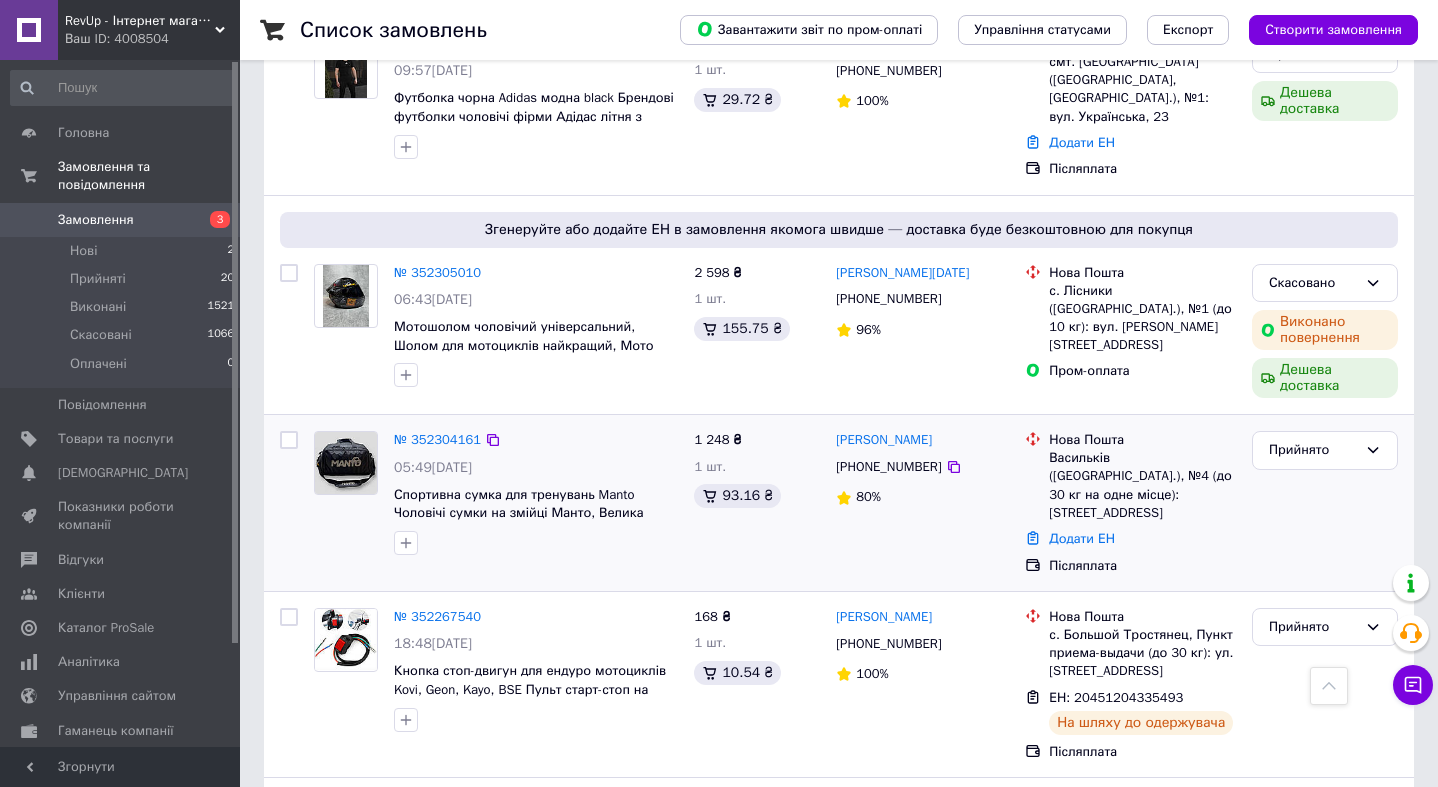 click on "Спортивна сумка для тренувань Manto Чоловічі сумки на змійці Манто, Велика чорна з кишенями TOP" at bounding box center (536, 504) 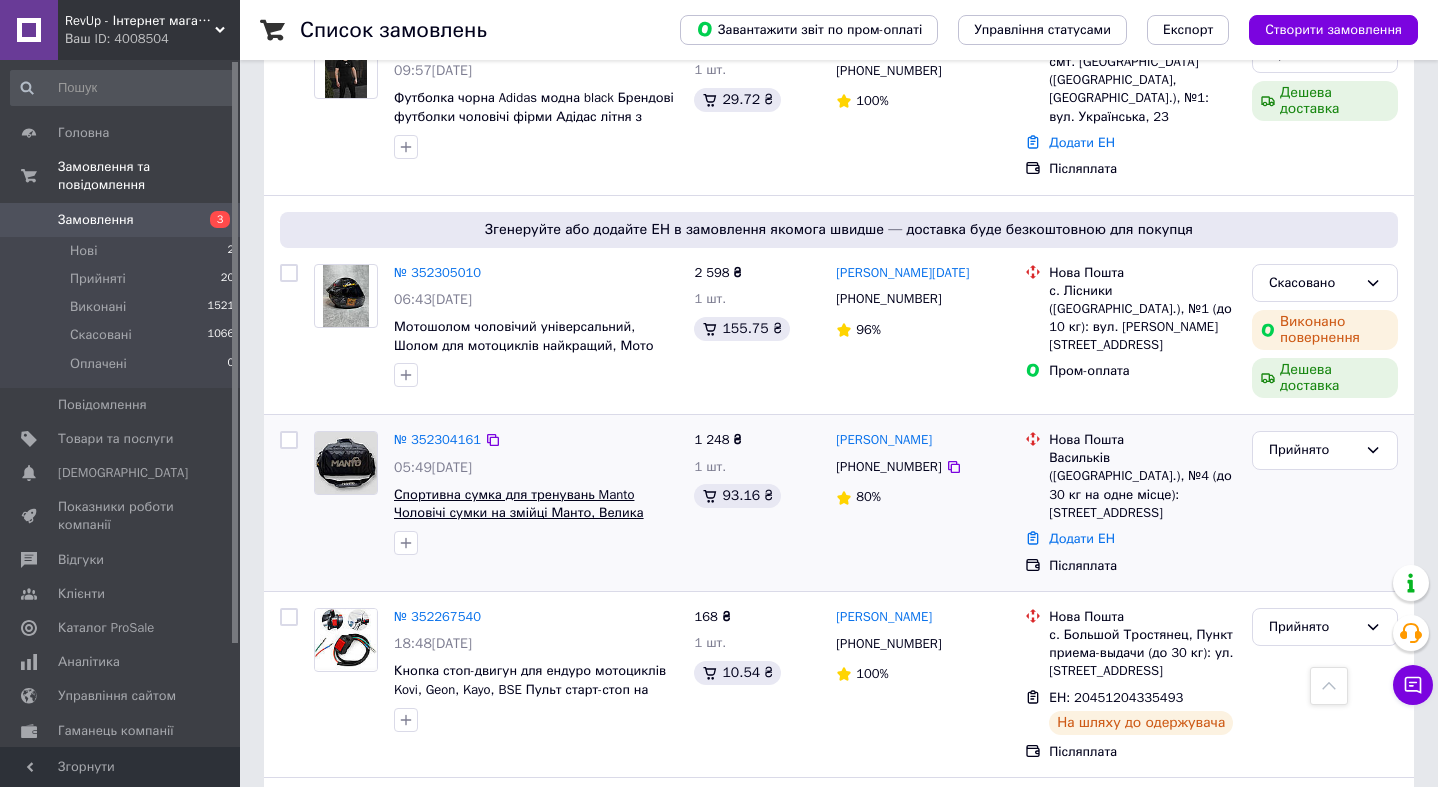 click on "Спортивна сумка для тренувань Manto Чоловічі сумки на змійці Манто, Велика чорна з кишенями TOP" at bounding box center [519, 513] 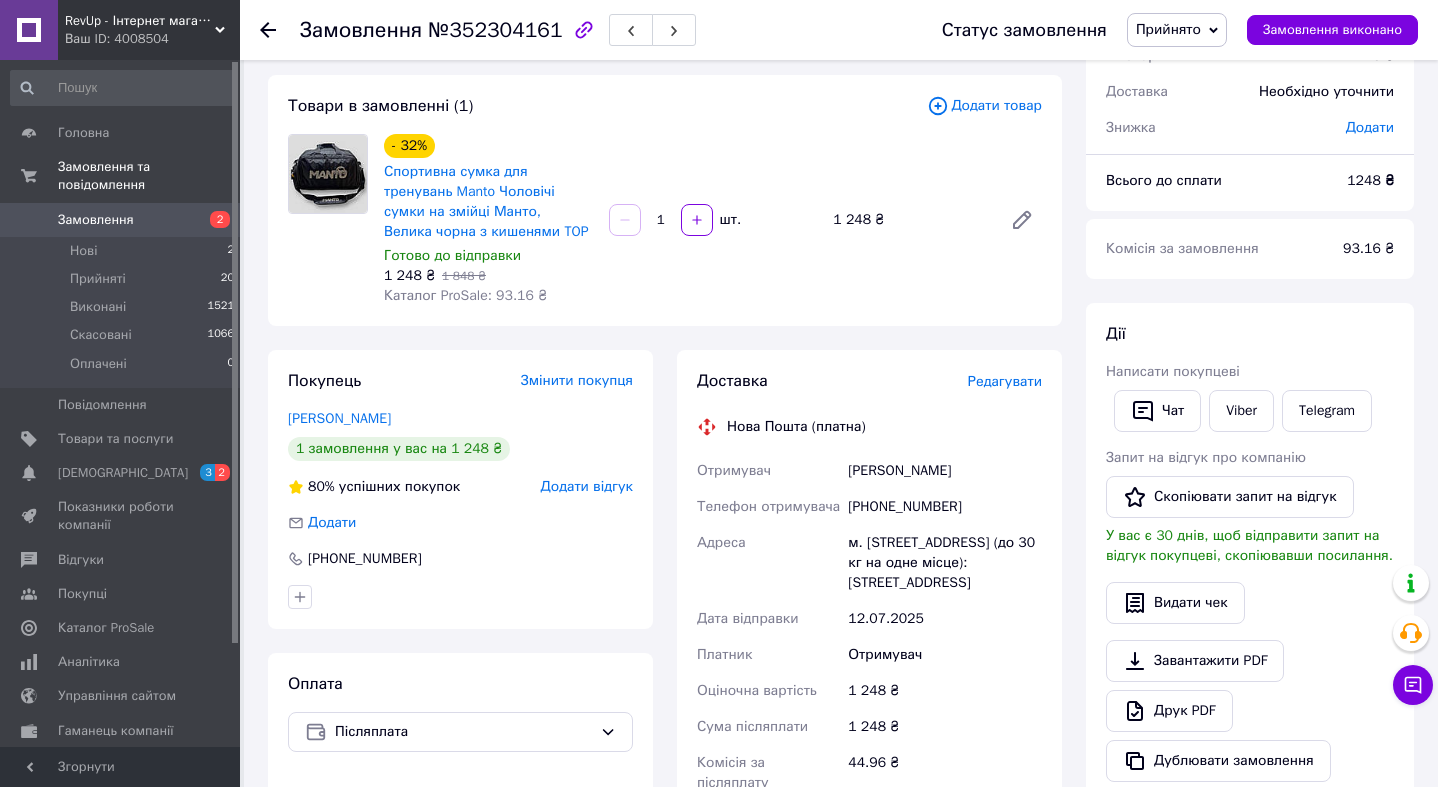 scroll, scrollTop: 88, scrollLeft: 0, axis: vertical 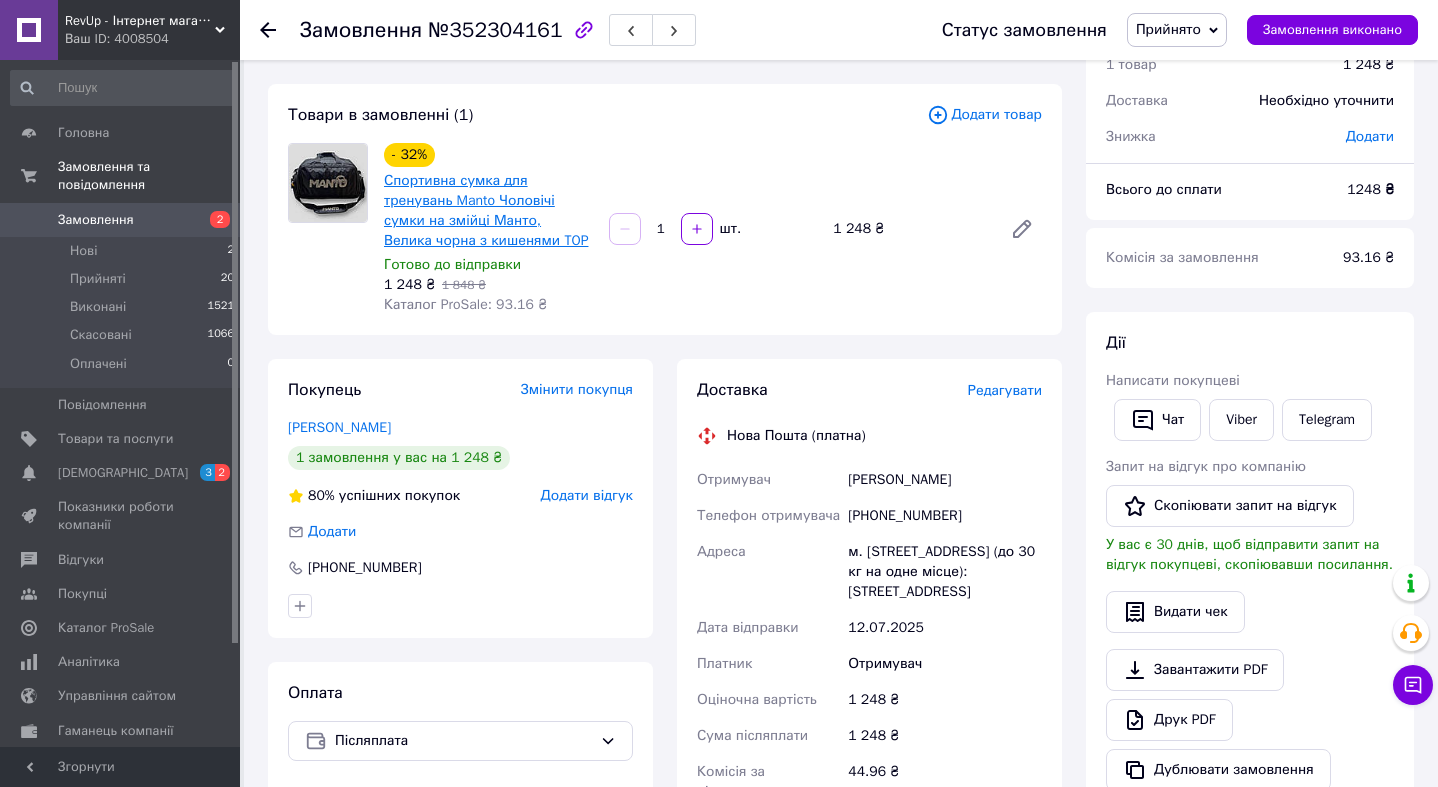 click on "Спортивна сумка для тренувань Manto Чоловічі сумки на змійці Манто, Велика чорна з кишенями TOP" at bounding box center [486, 210] 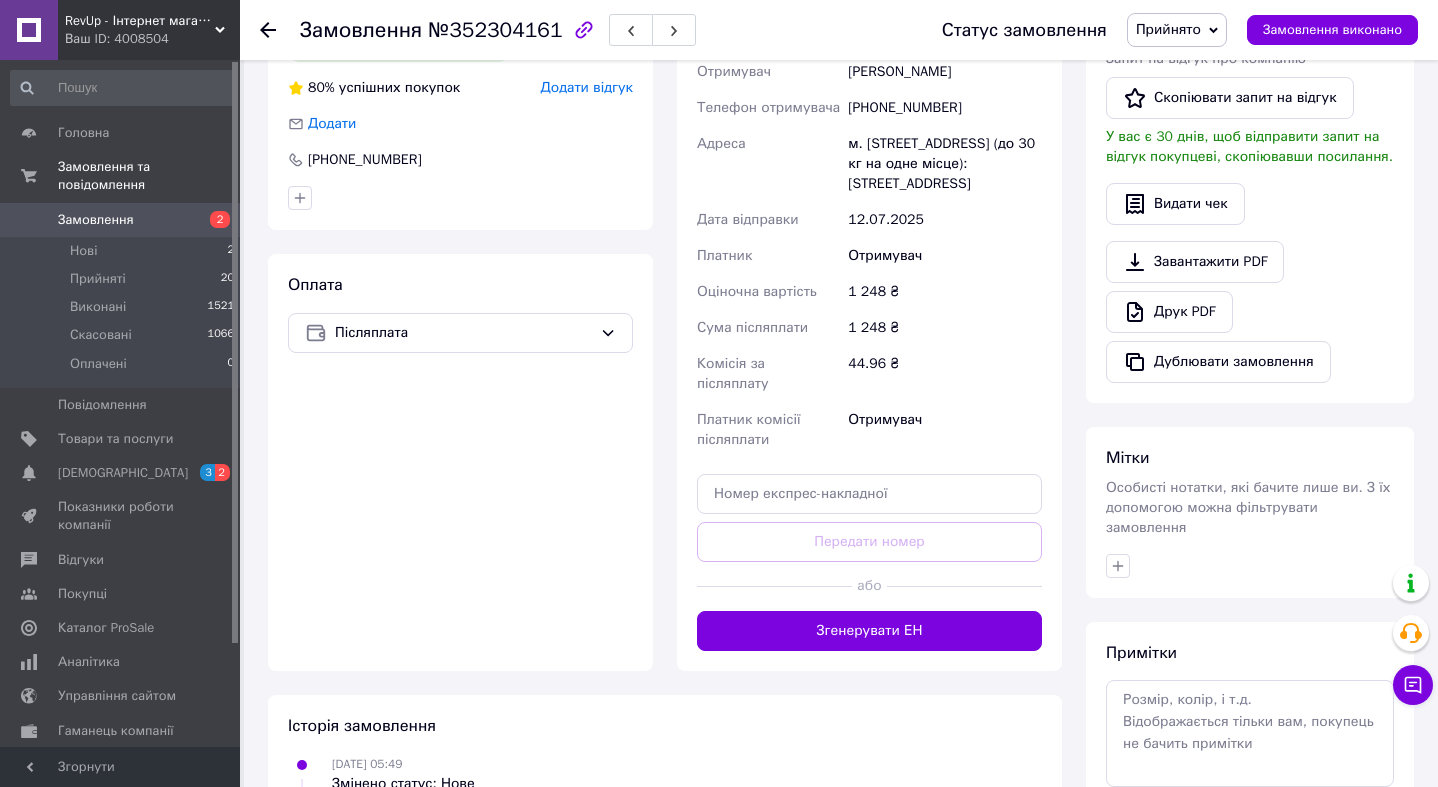 scroll, scrollTop: 545, scrollLeft: 0, axis: vertical 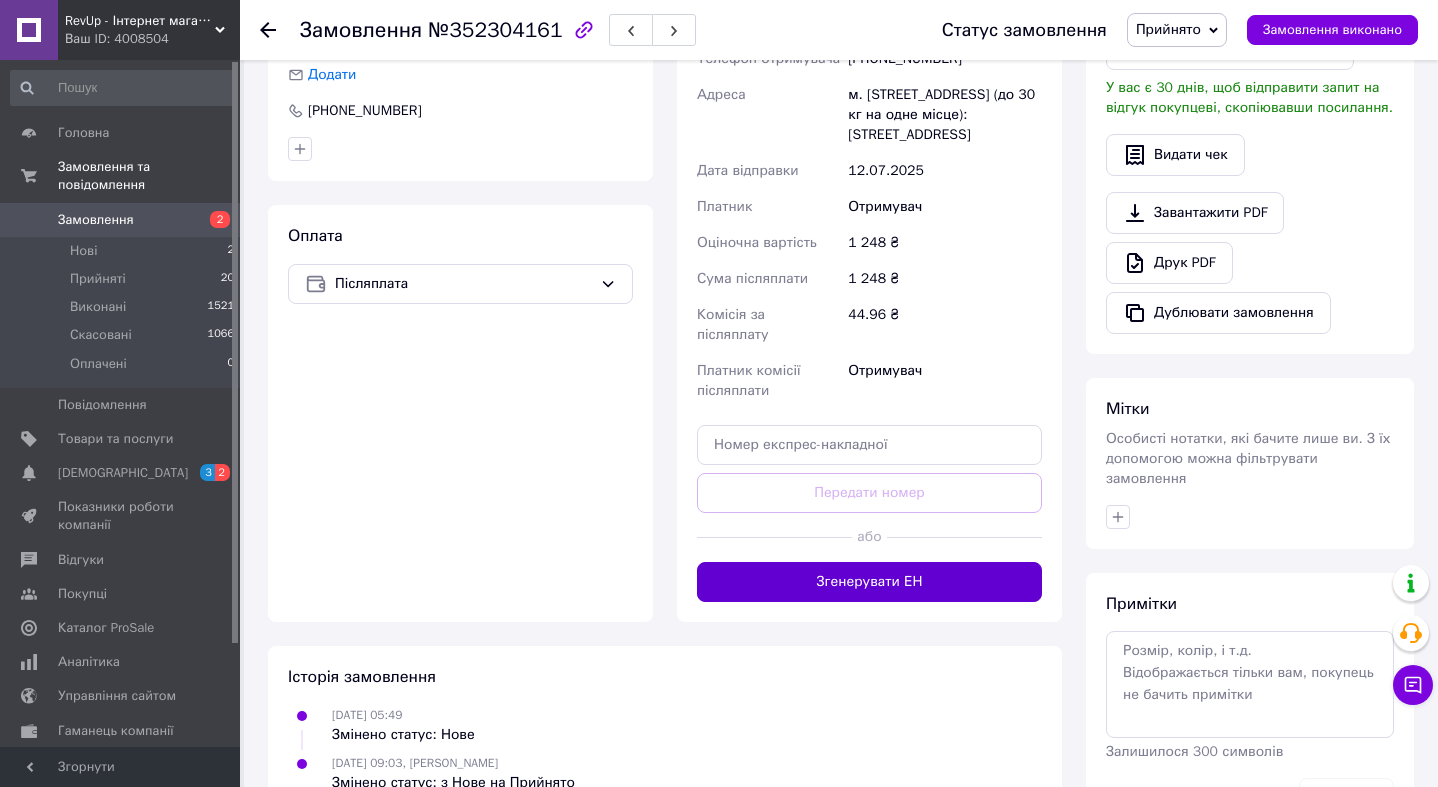 click on "Згенерувати ЕН" at bounding box center (869, 582) 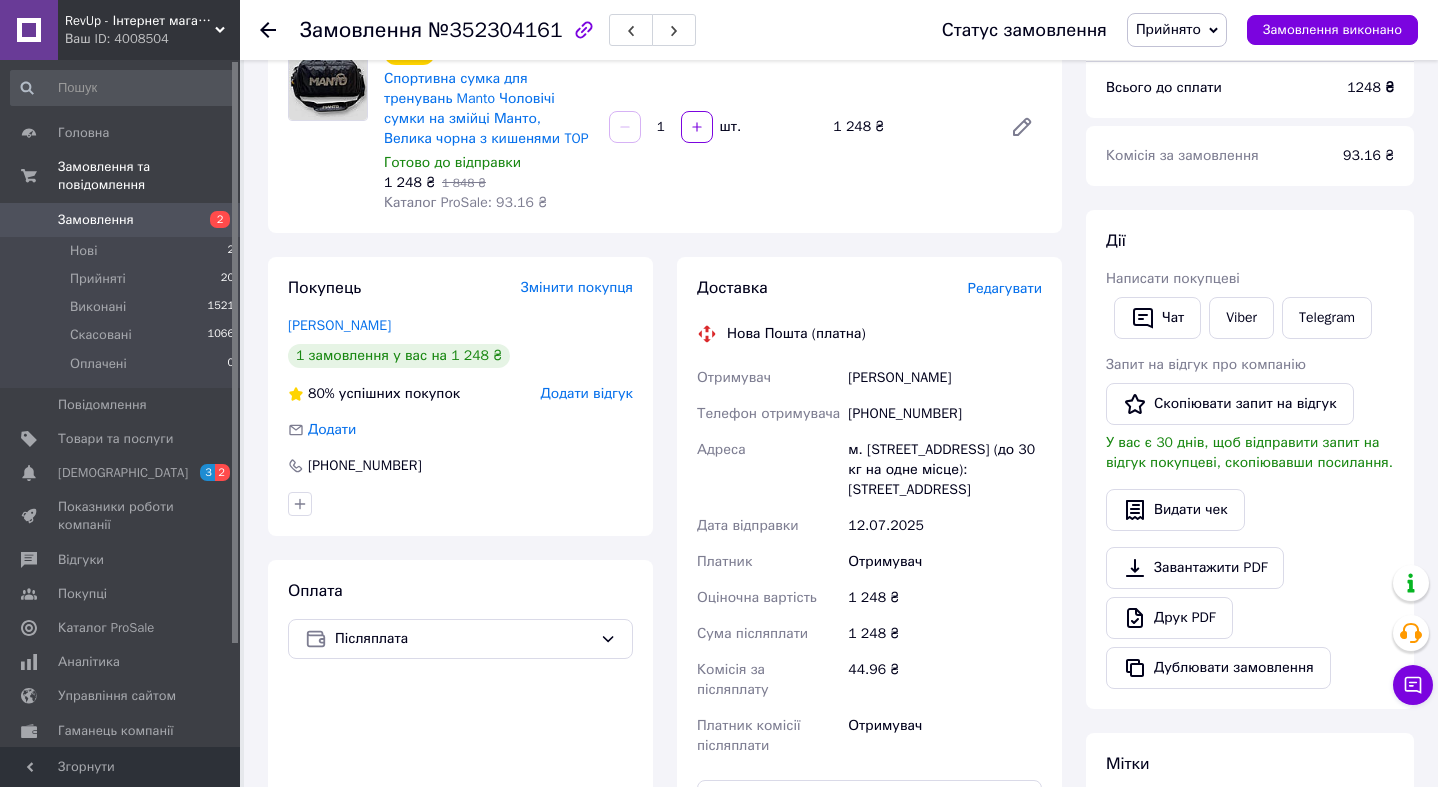 scroll, scrollTop: 138, scrollLeft: 0, axis: vertical 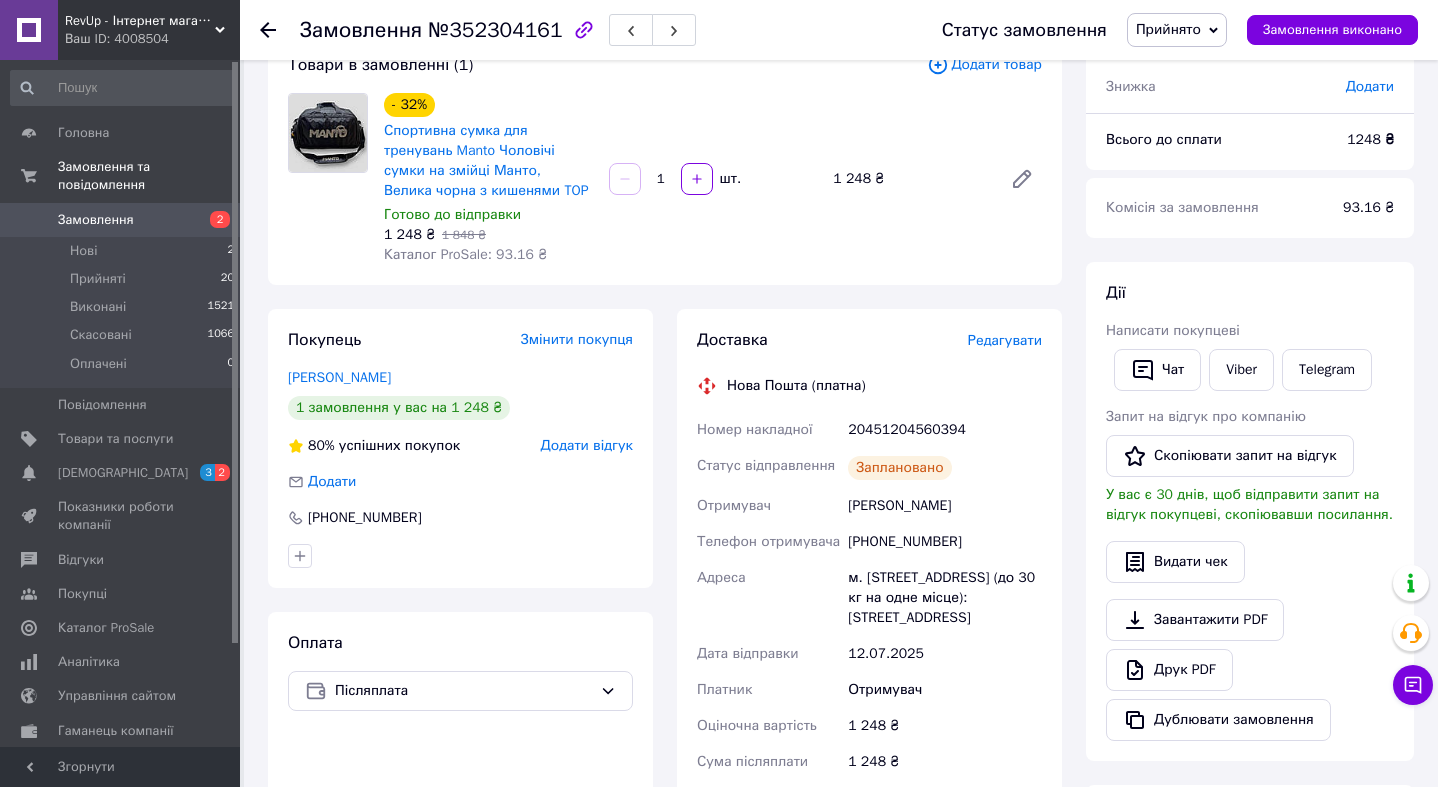 click on "20451204560394" at bounding box center [945, 430] 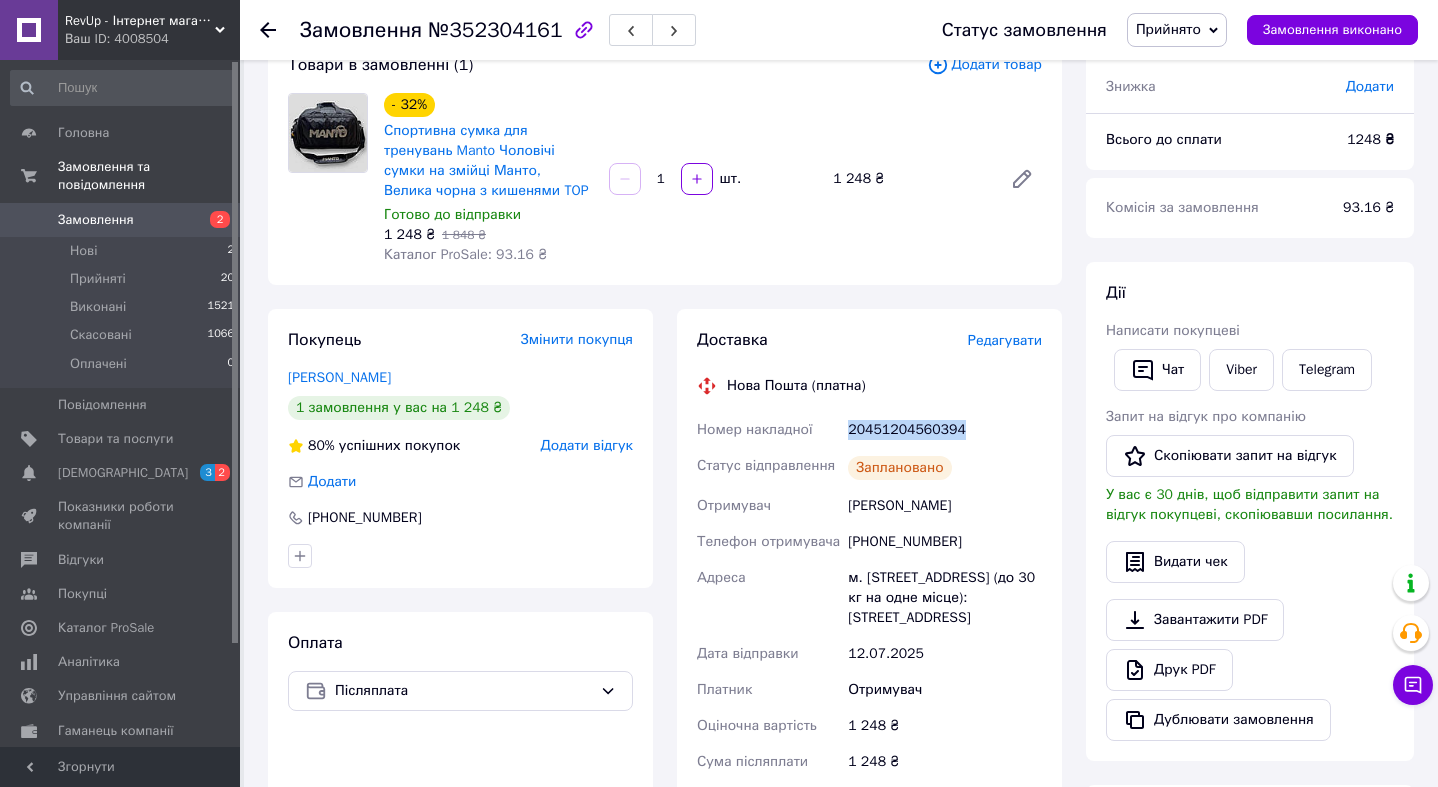 click on "20451204560394" at bounding box center [945, 430] 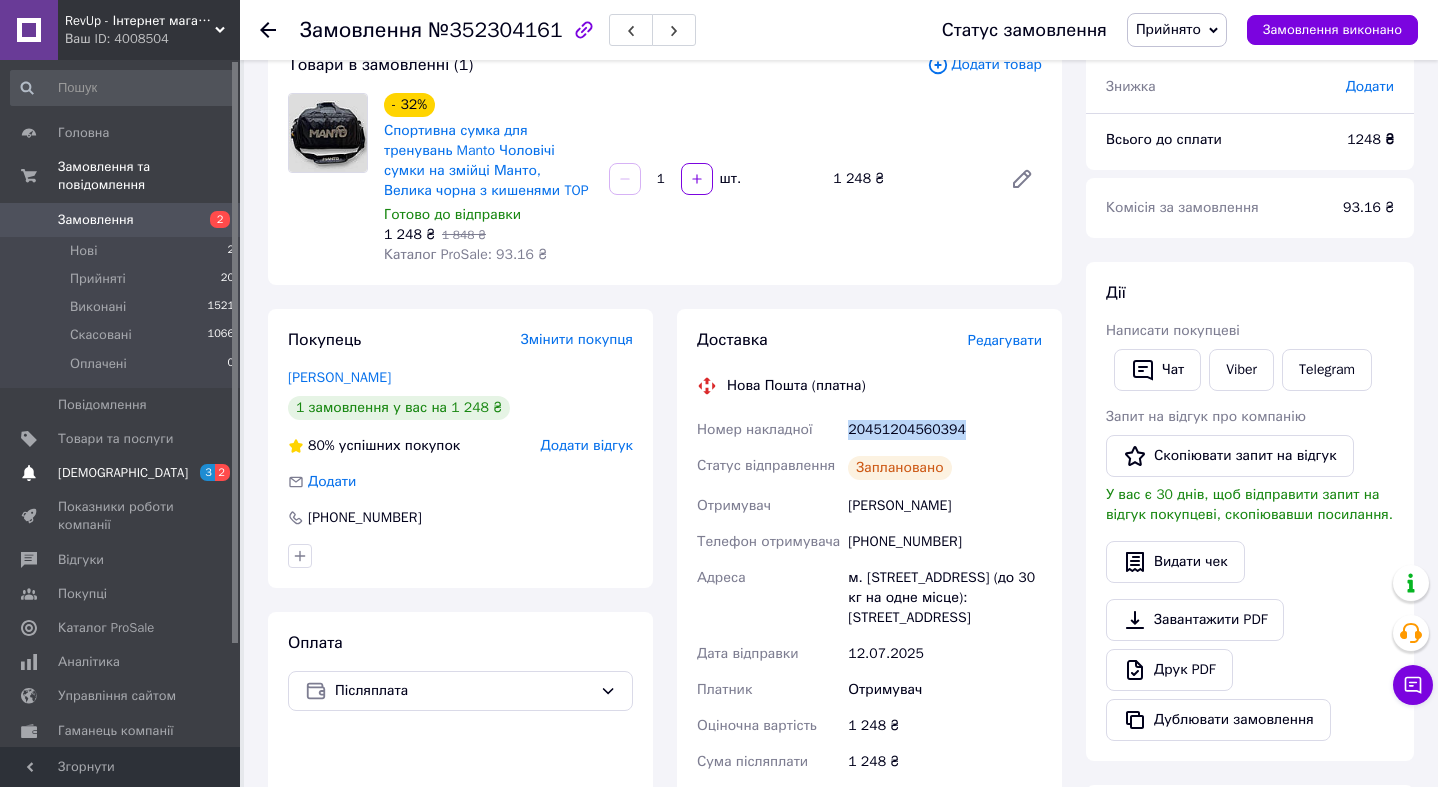 click on "[DEMOGRAPHIC_DATA]" at bounding box center [121, 473] 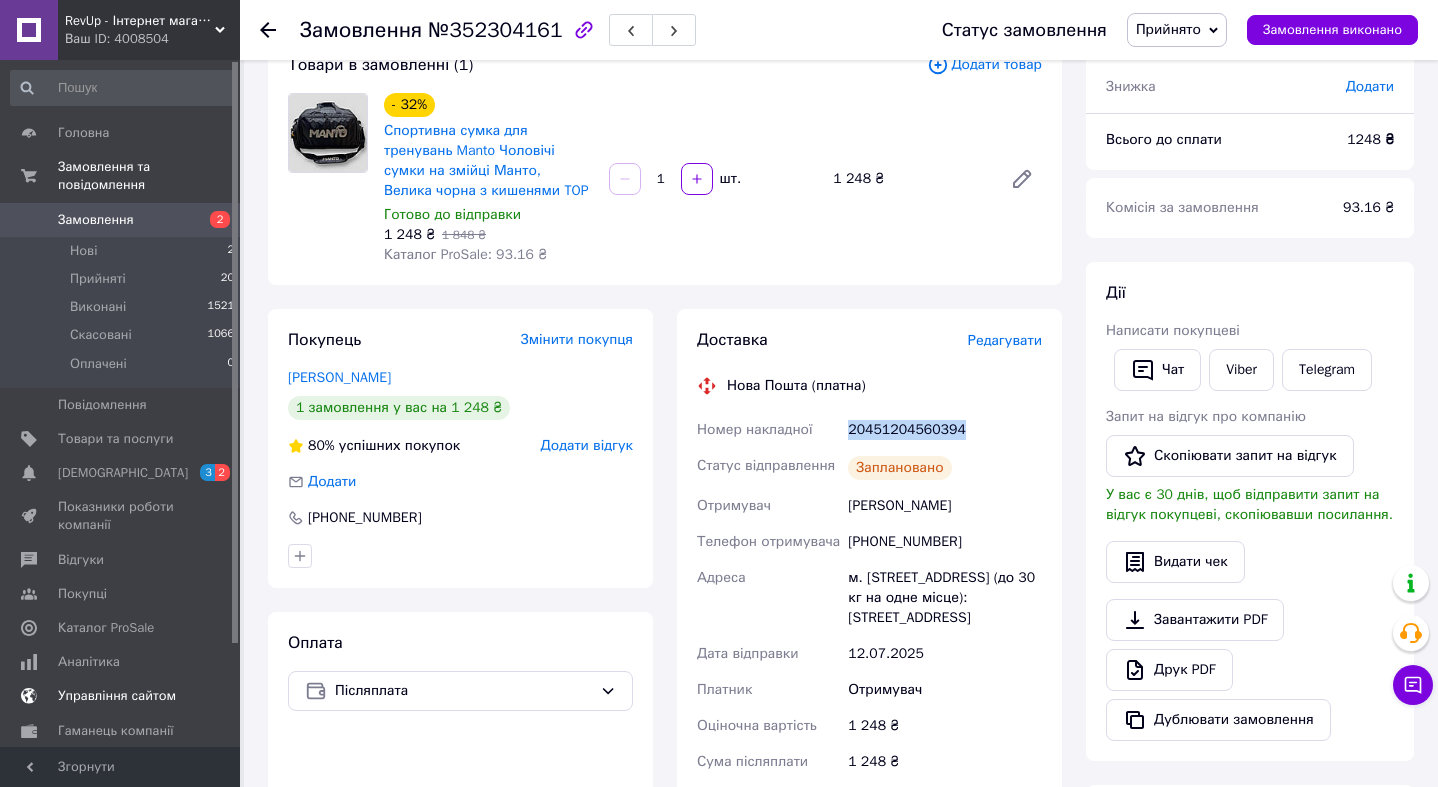 scroll, scrollTop: 0, scrollLeft: 0, axis: both 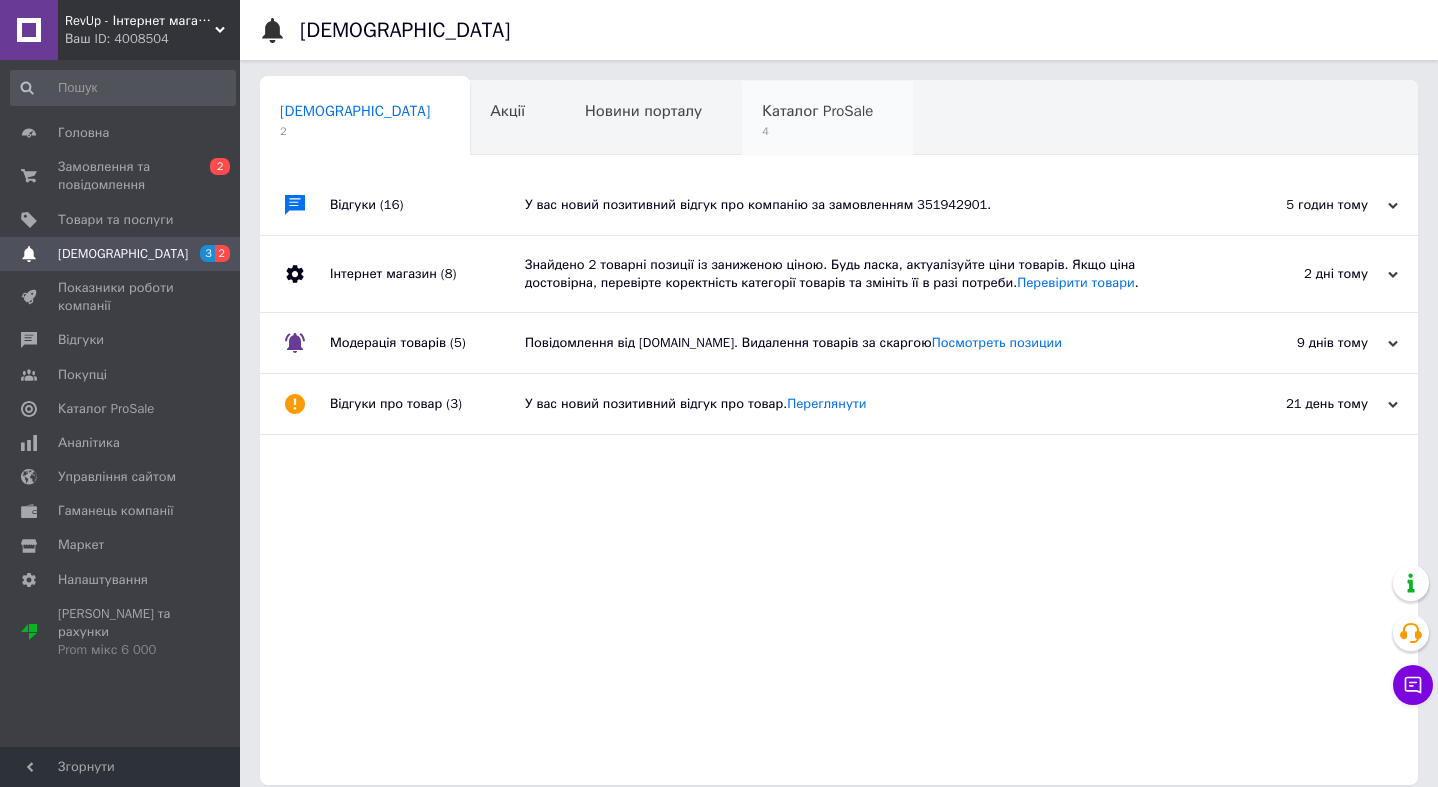 click on "4" at bounding box center [817, 131] 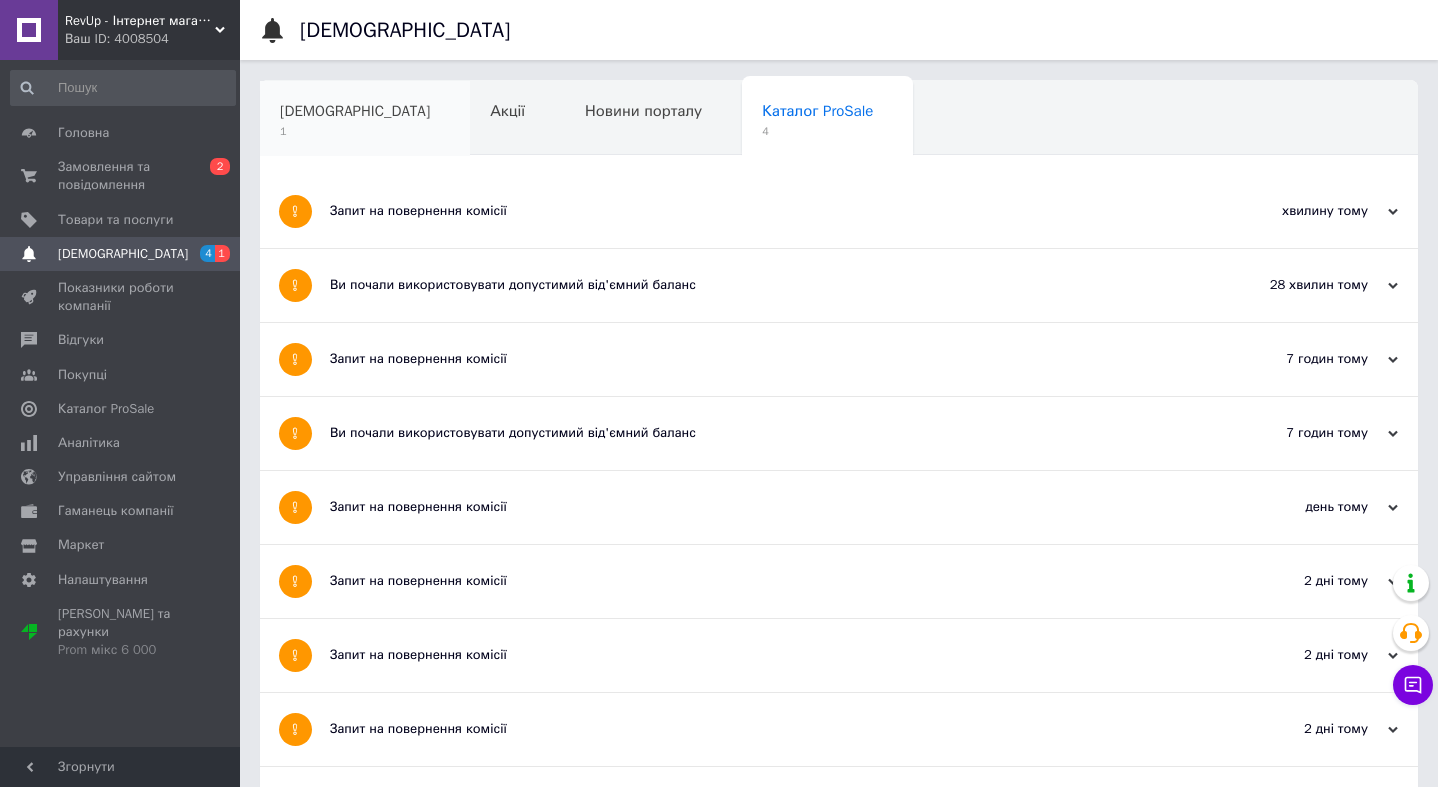 click on "[DEMOGRAPHIC_DATA]" at bounding box center (355, 111) 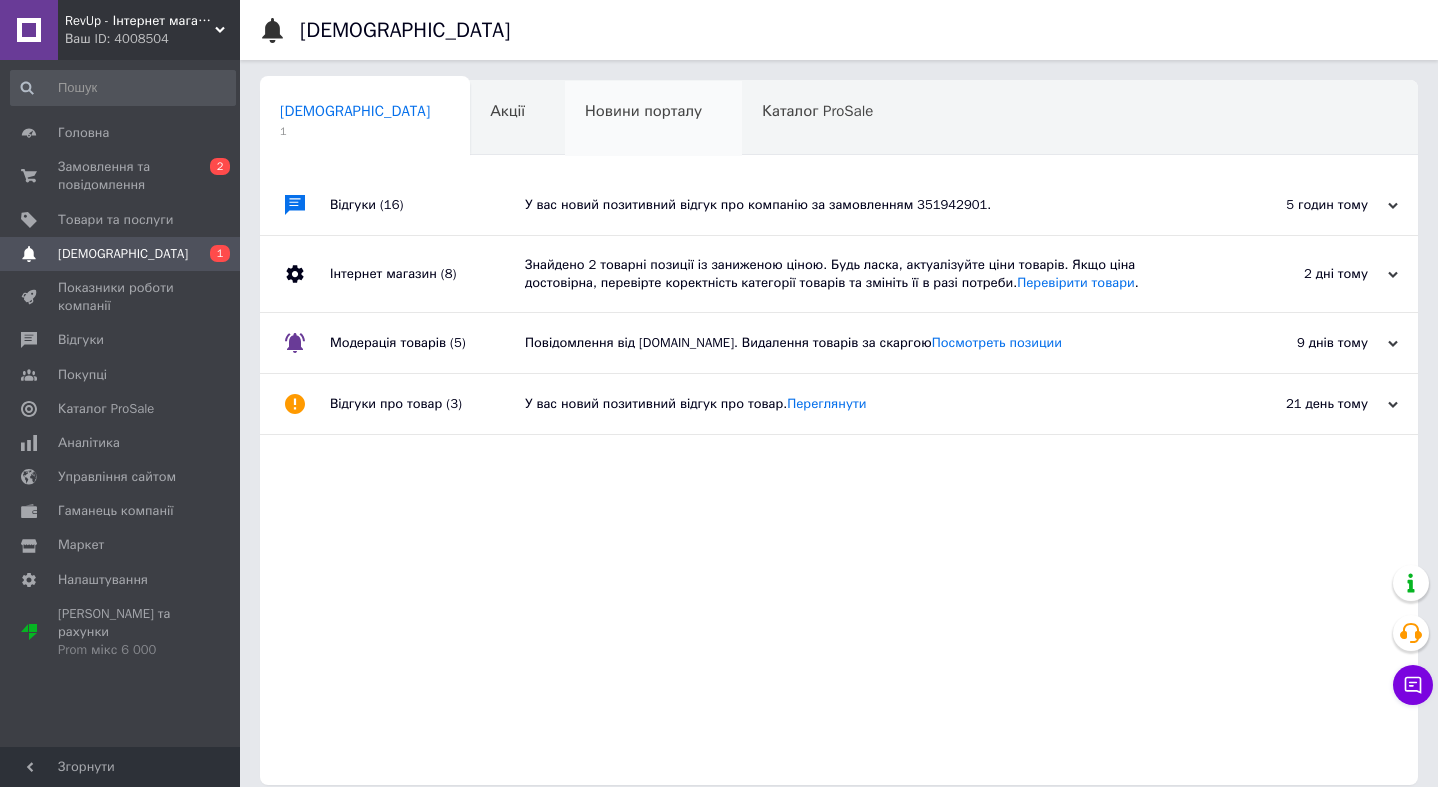 click on "Новини порталу" at bounding box center [653, 119] 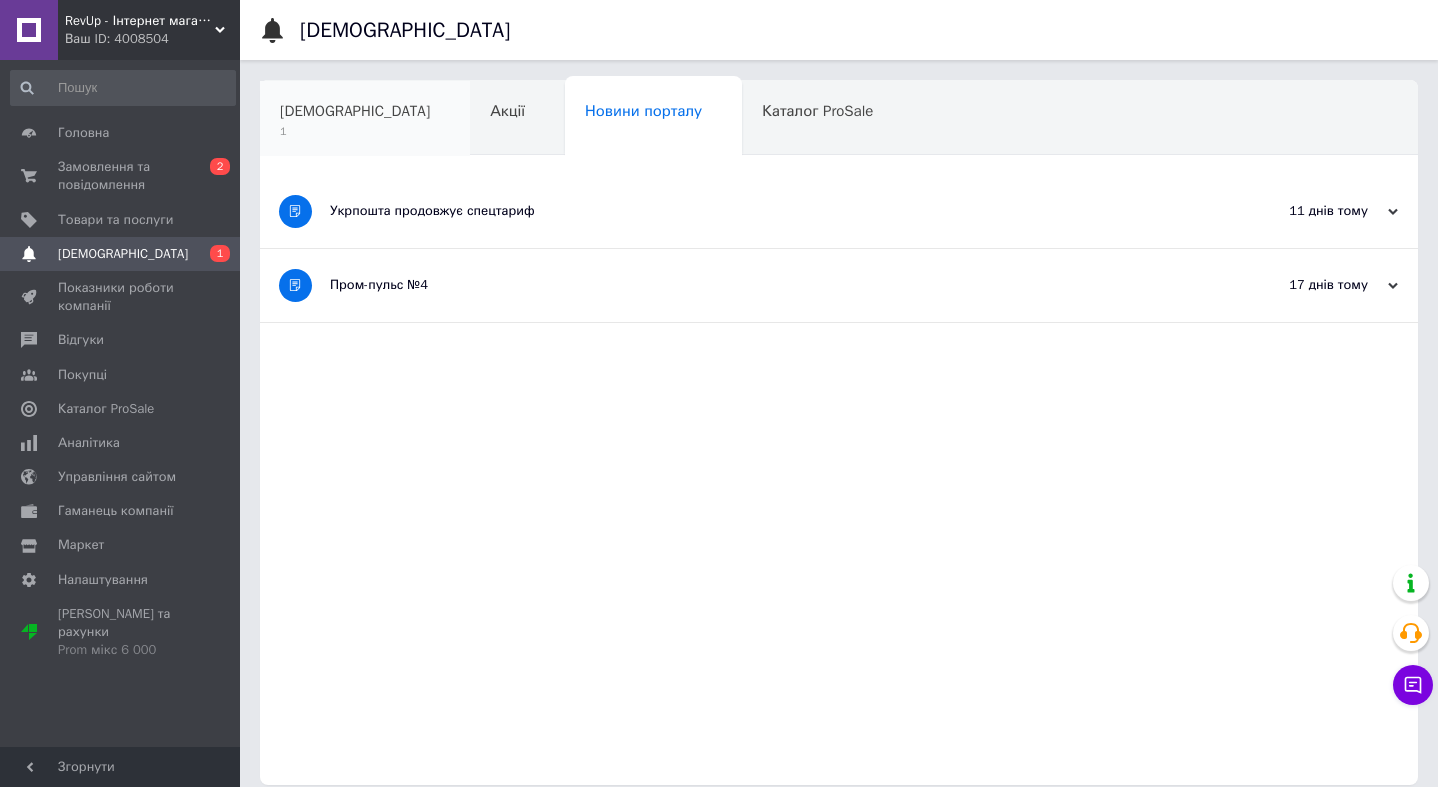 click on "[DEMOGRAPHIC_DATA]" at bounding box center (355, 111) 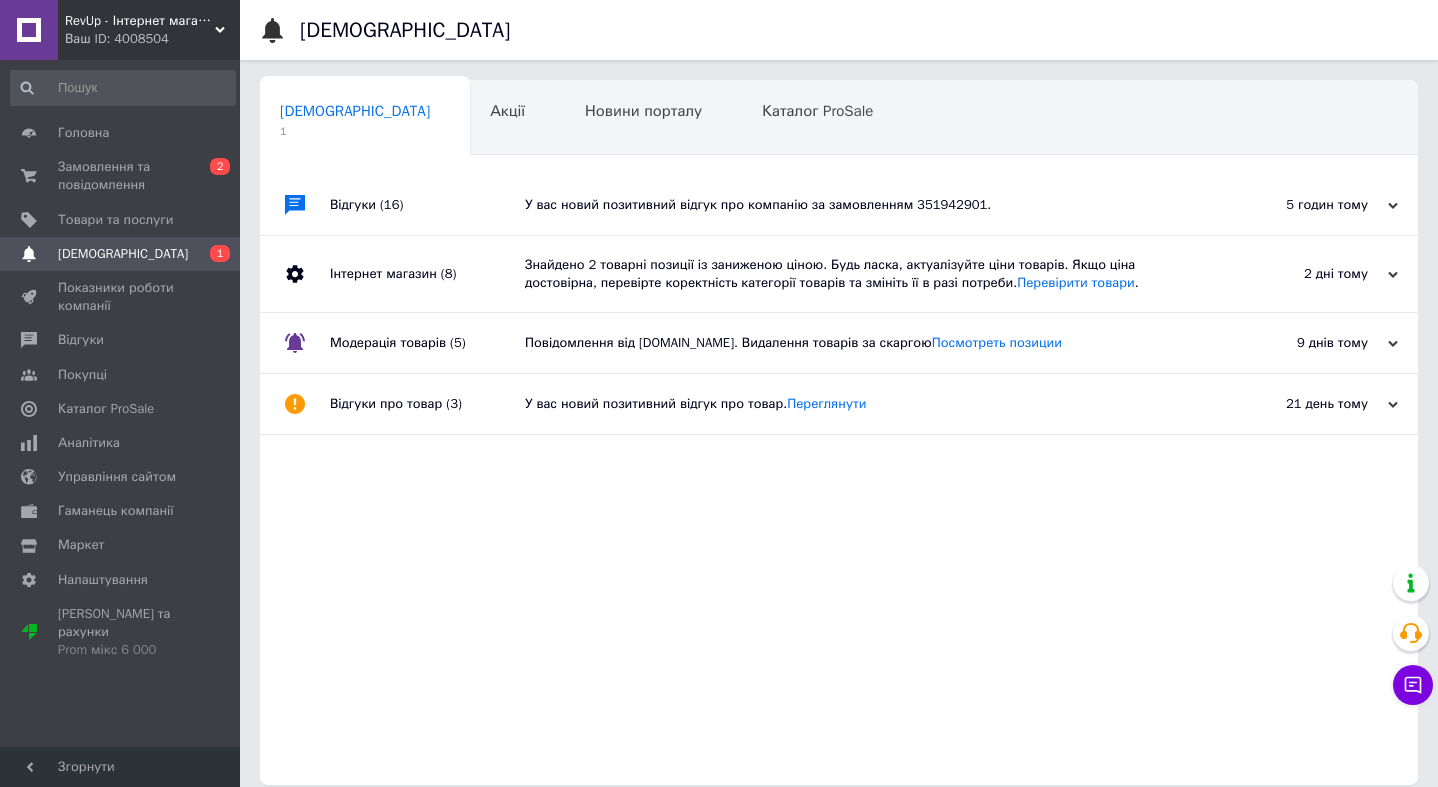 click on "Відгуки   (16)" at bounding box center (427, 205) 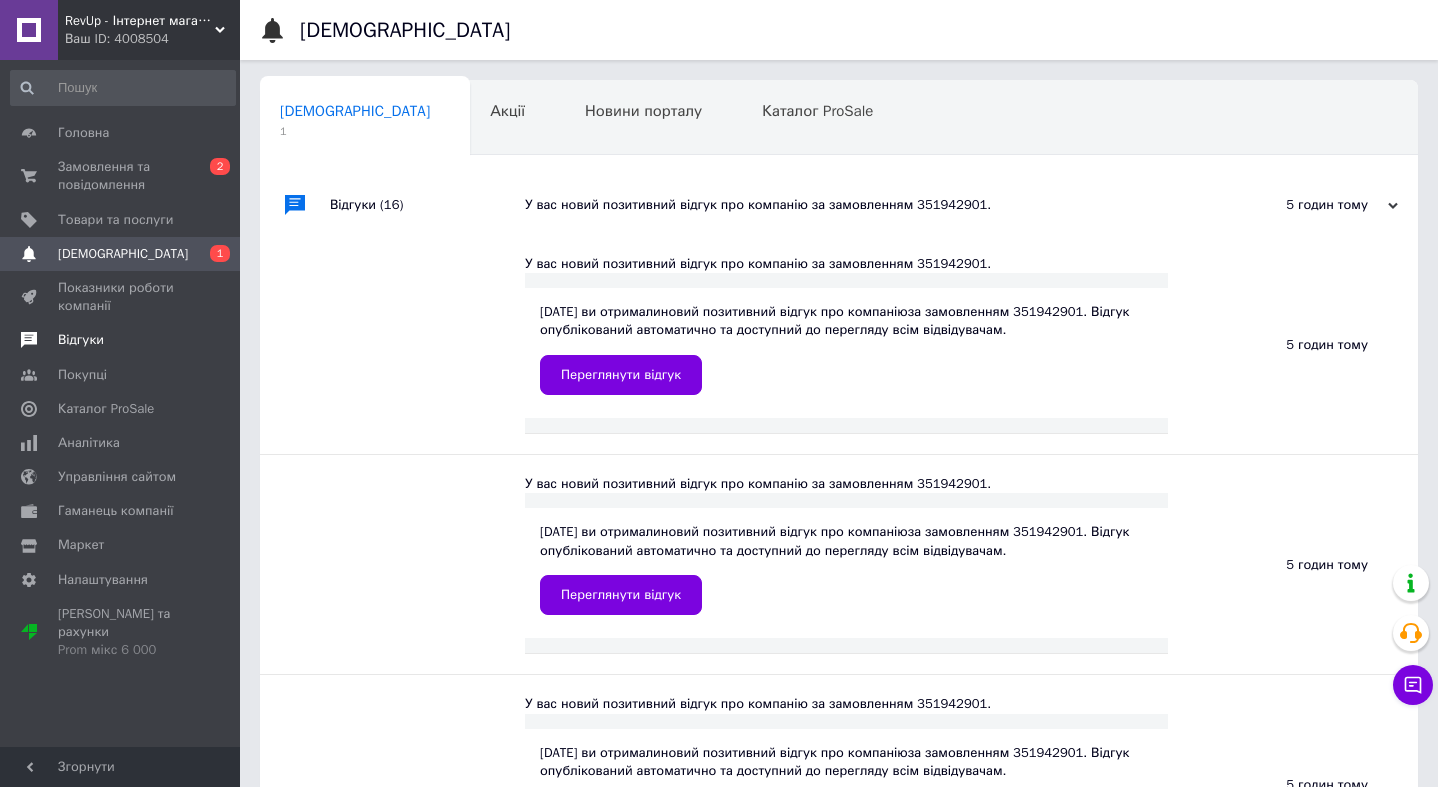 click on "Відгуки" at bounding box center [121, 340] 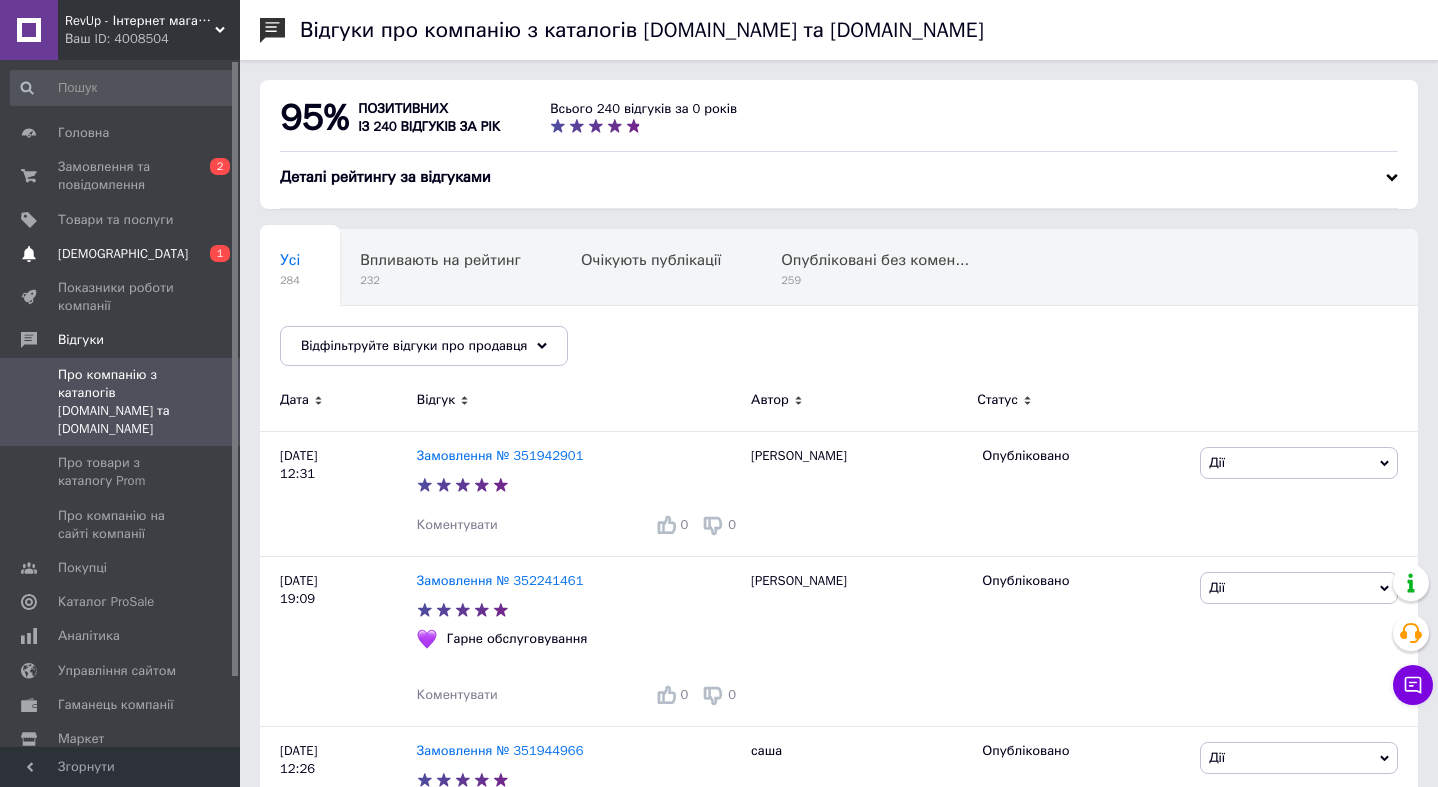 click on "Сповіщення 0 1" at bounding box center [123, 254] 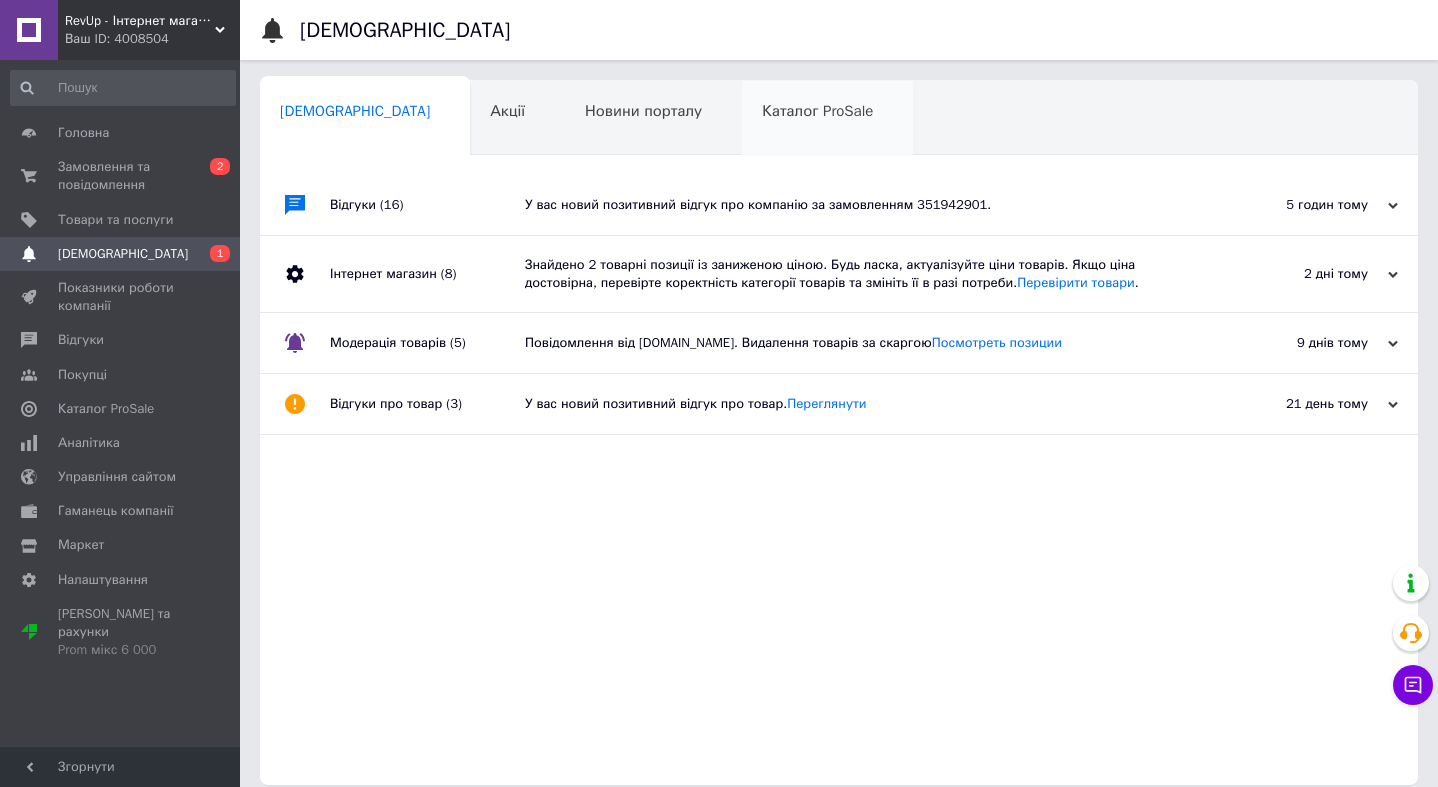 click on "Каталог ProSale" at bounding box center (817, 111) 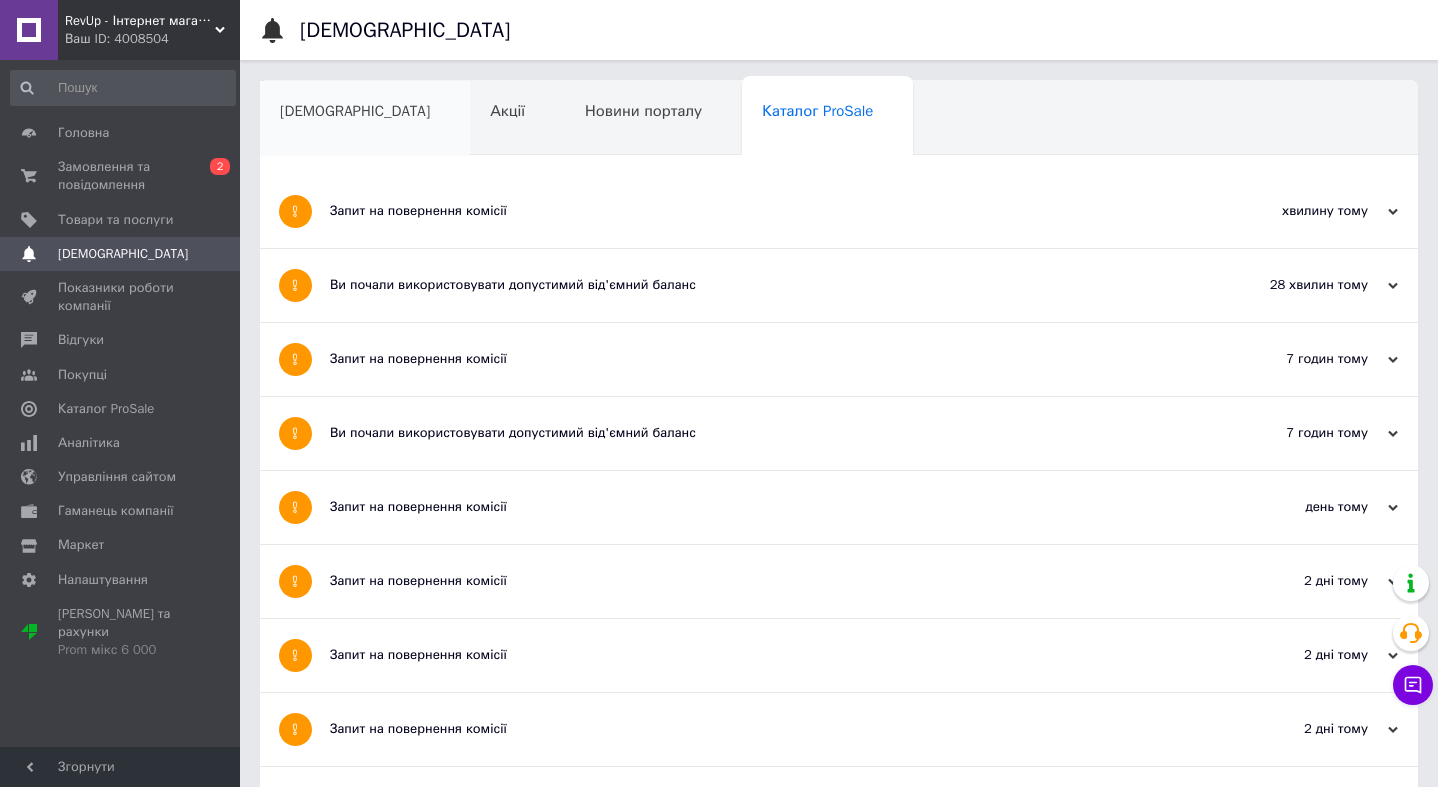 click on "[DEMOGRAPHIC_DATA]" at bounding box center (355, 111) 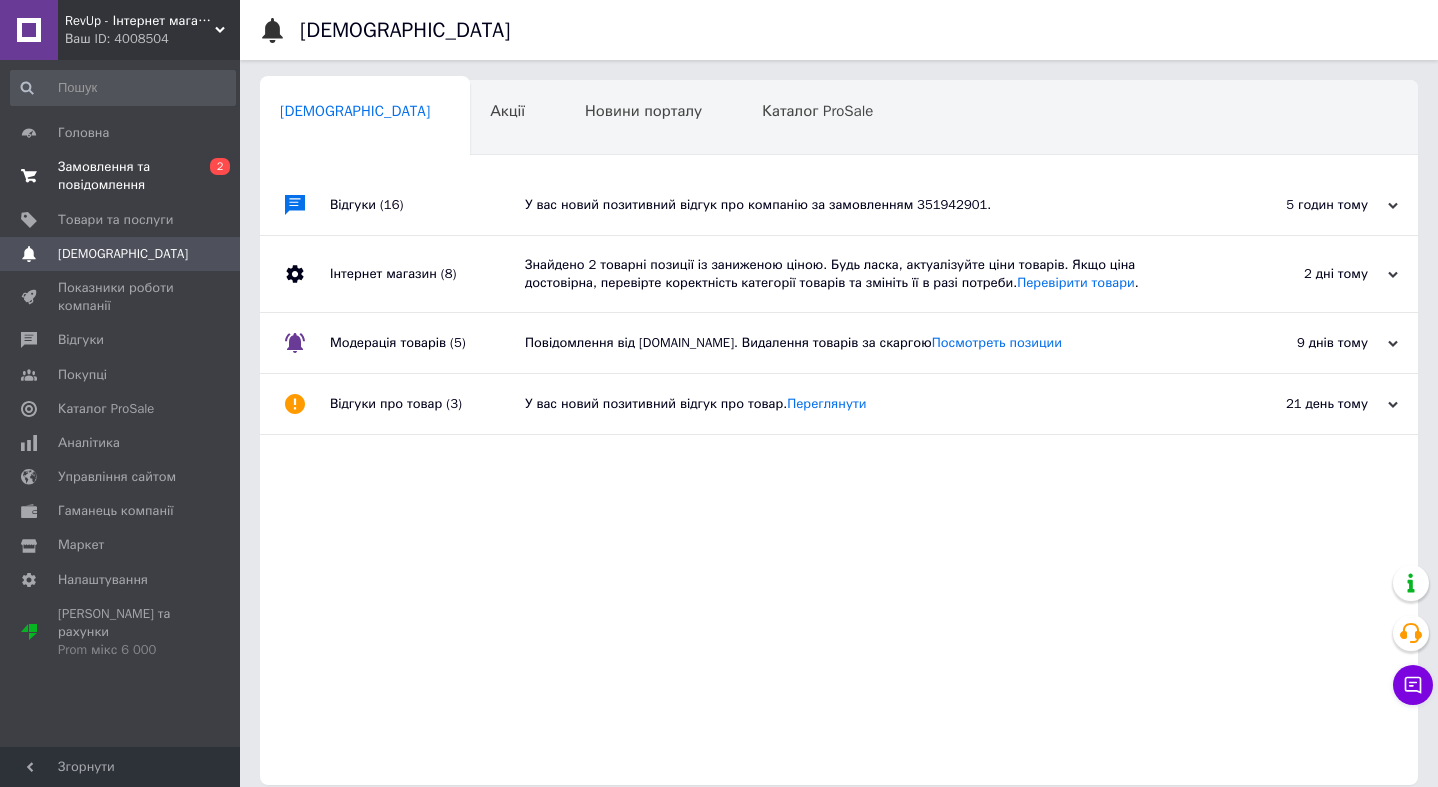 click on "Замовлення та повідомлення" at bounding box center [121, 176] 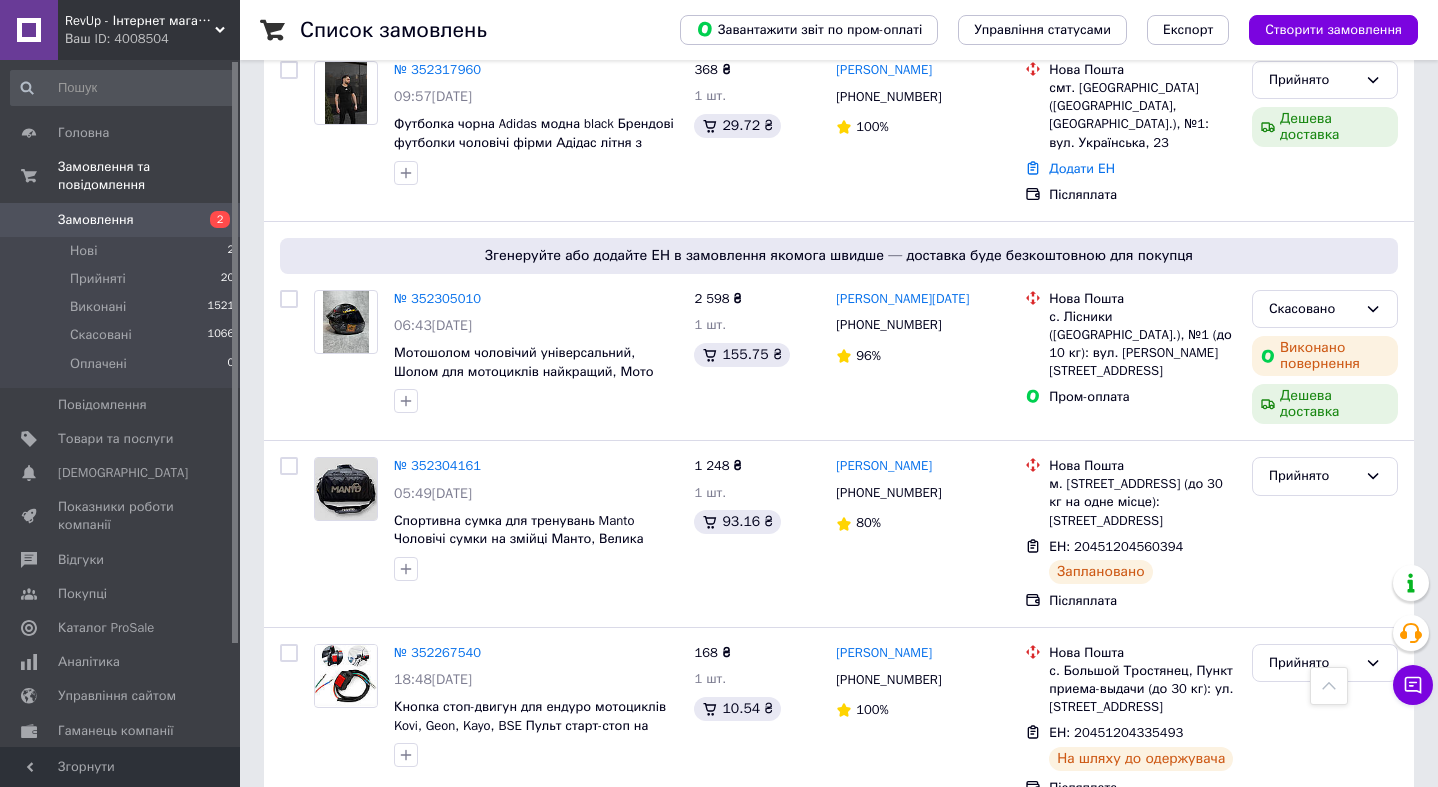 scroll, scrollTop: 643, scrollLeft: 0, axis: vertical 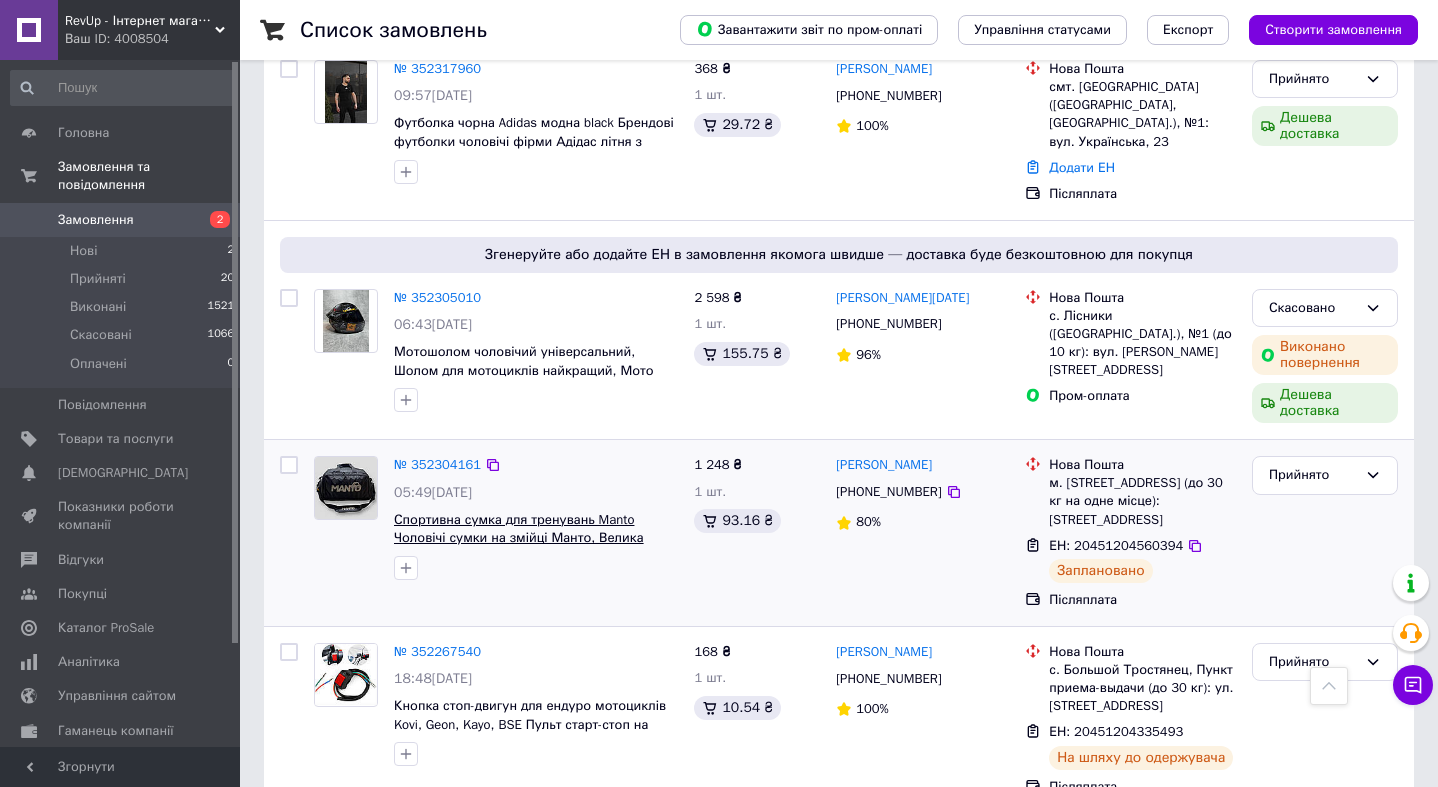 click on "Спортивна сумка для тренувань Manto Чоловічі сумки на змійці Манто, Велика чорна з кишенями TOP" at bounding box center (519, 538) 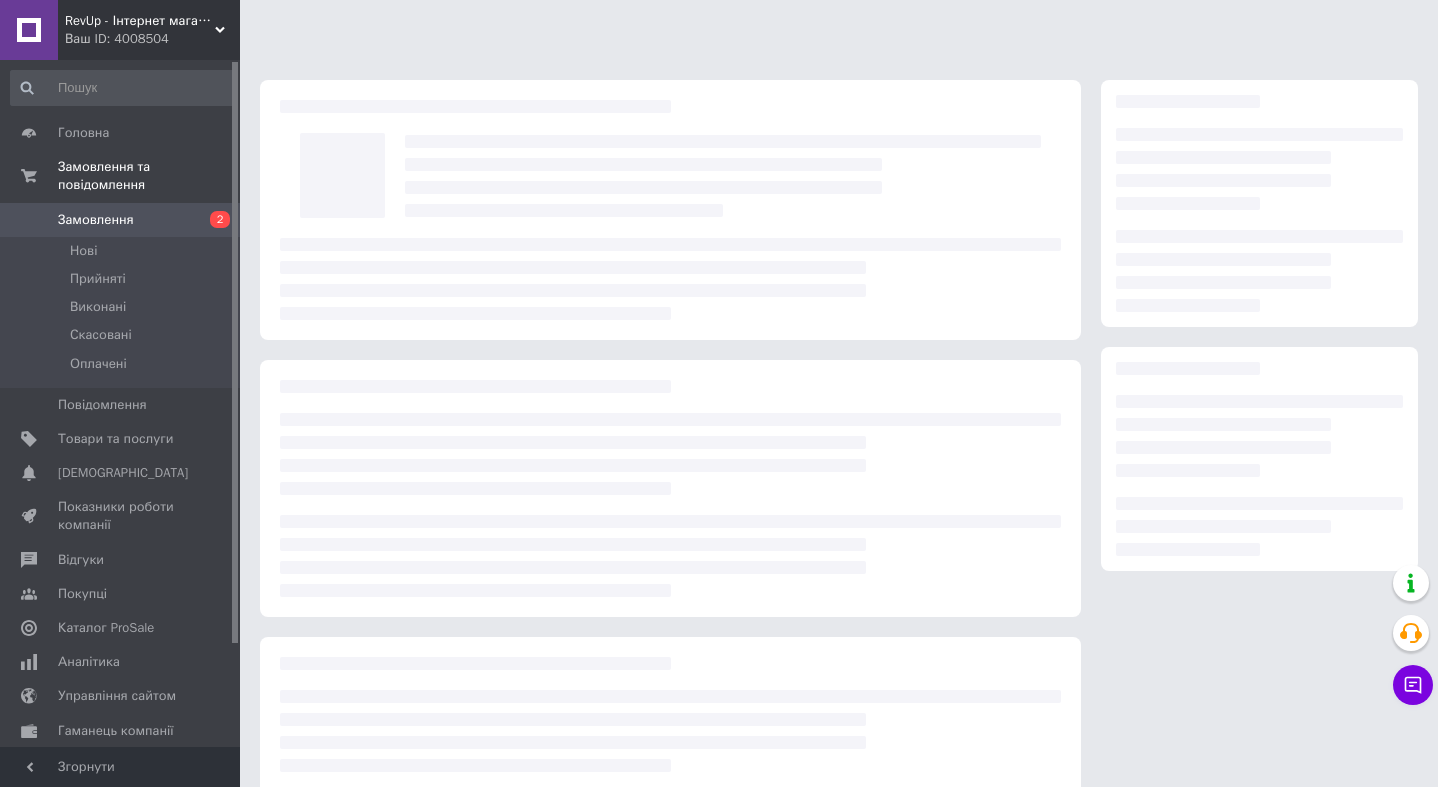 scroll, scrollTop: 0, scrollLeft: 0, axis: both 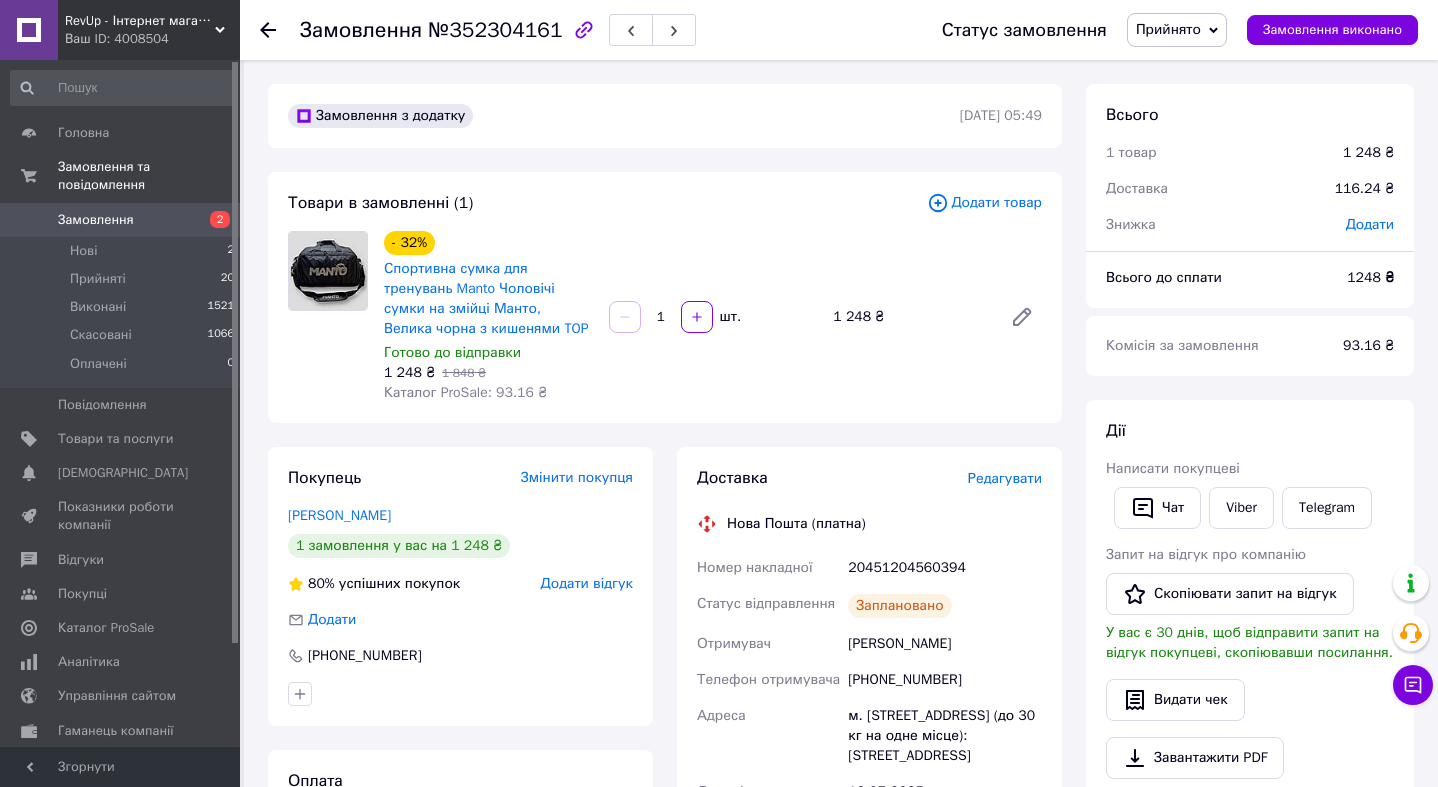 click on "Спортивна сумка для тренувань Manto Чоловічі сумки на змійці Манто, Велика чорна з кишенями TOP" at bounding box center [486, 298] 